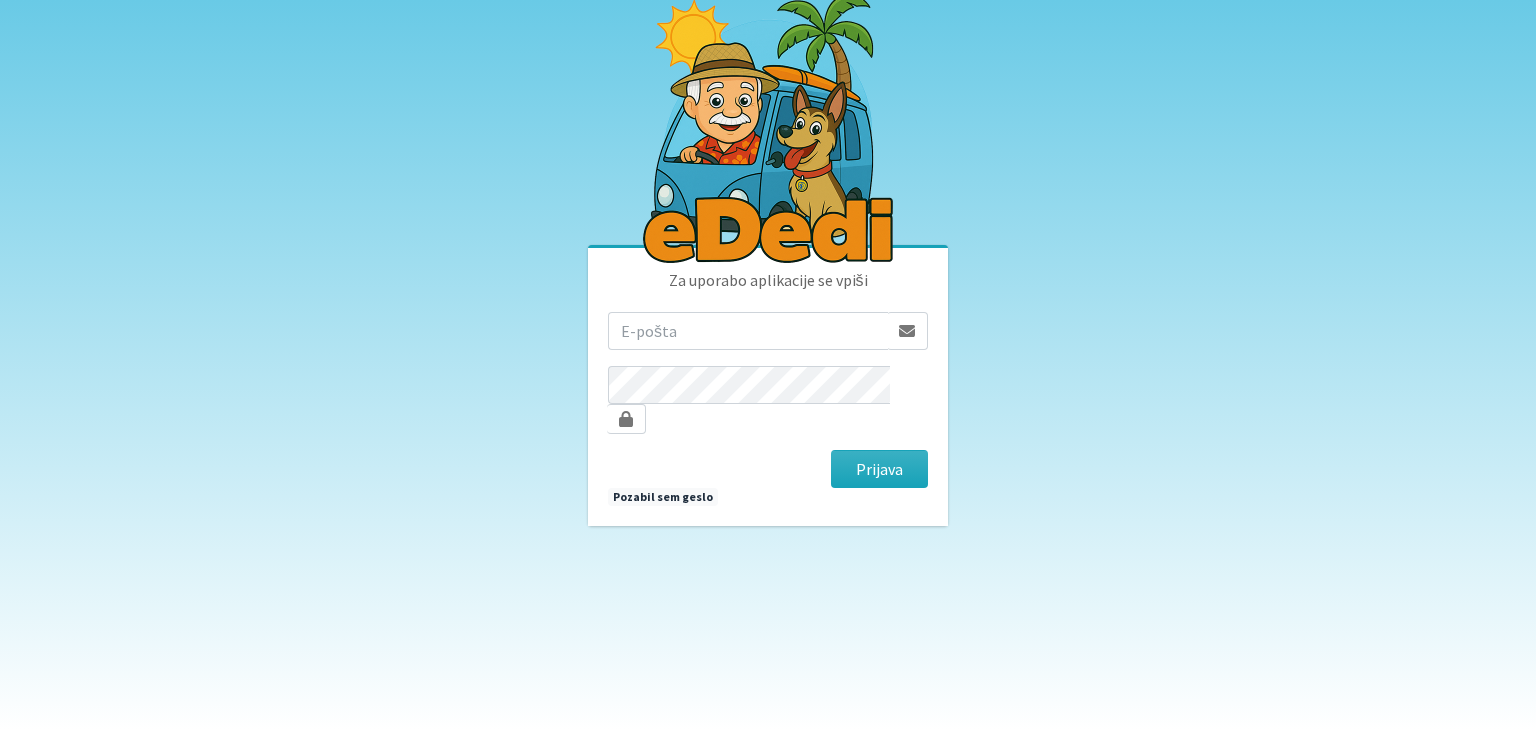 scroll, scrollTop: 0, scrollLeft: 0, axis: both 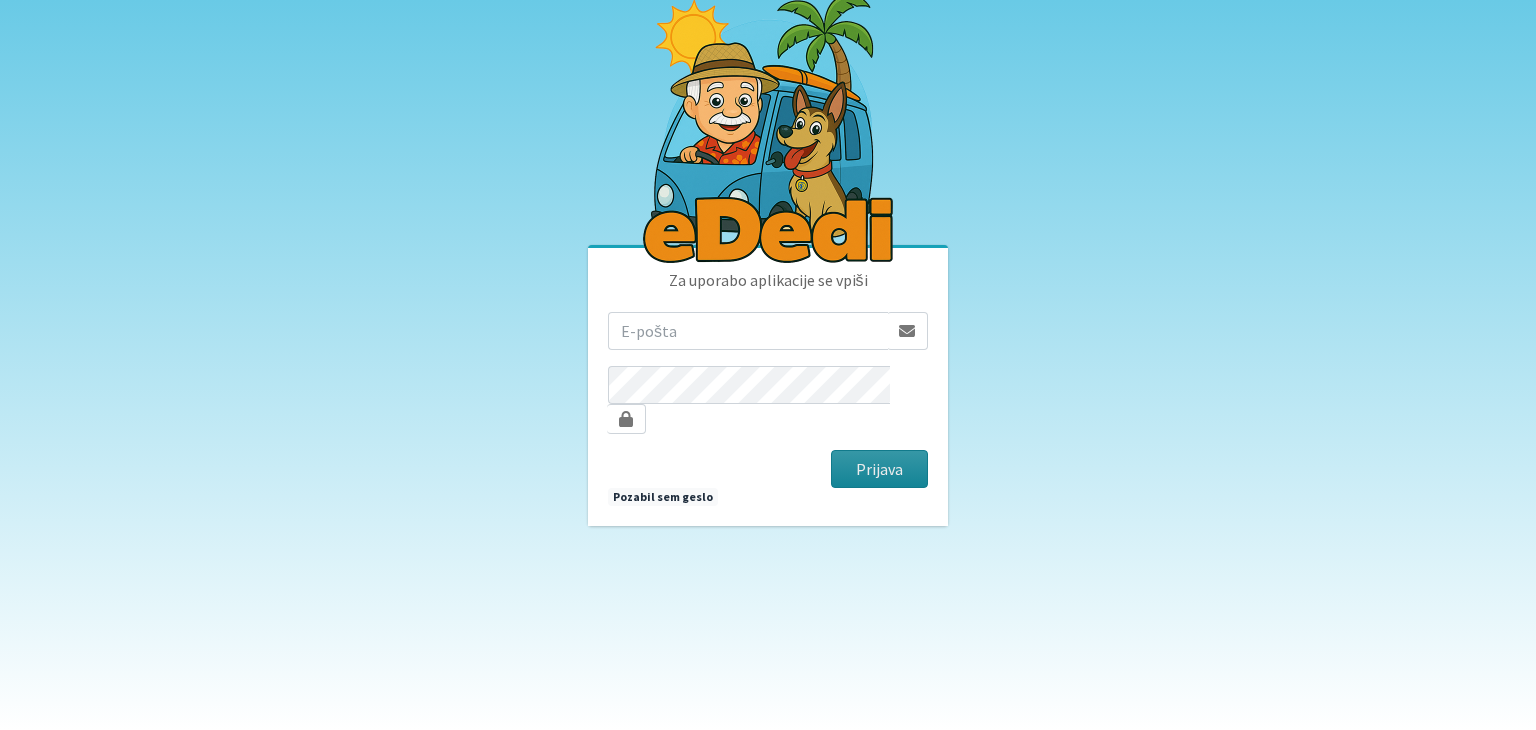 type on "[USERNAME]@example.com" 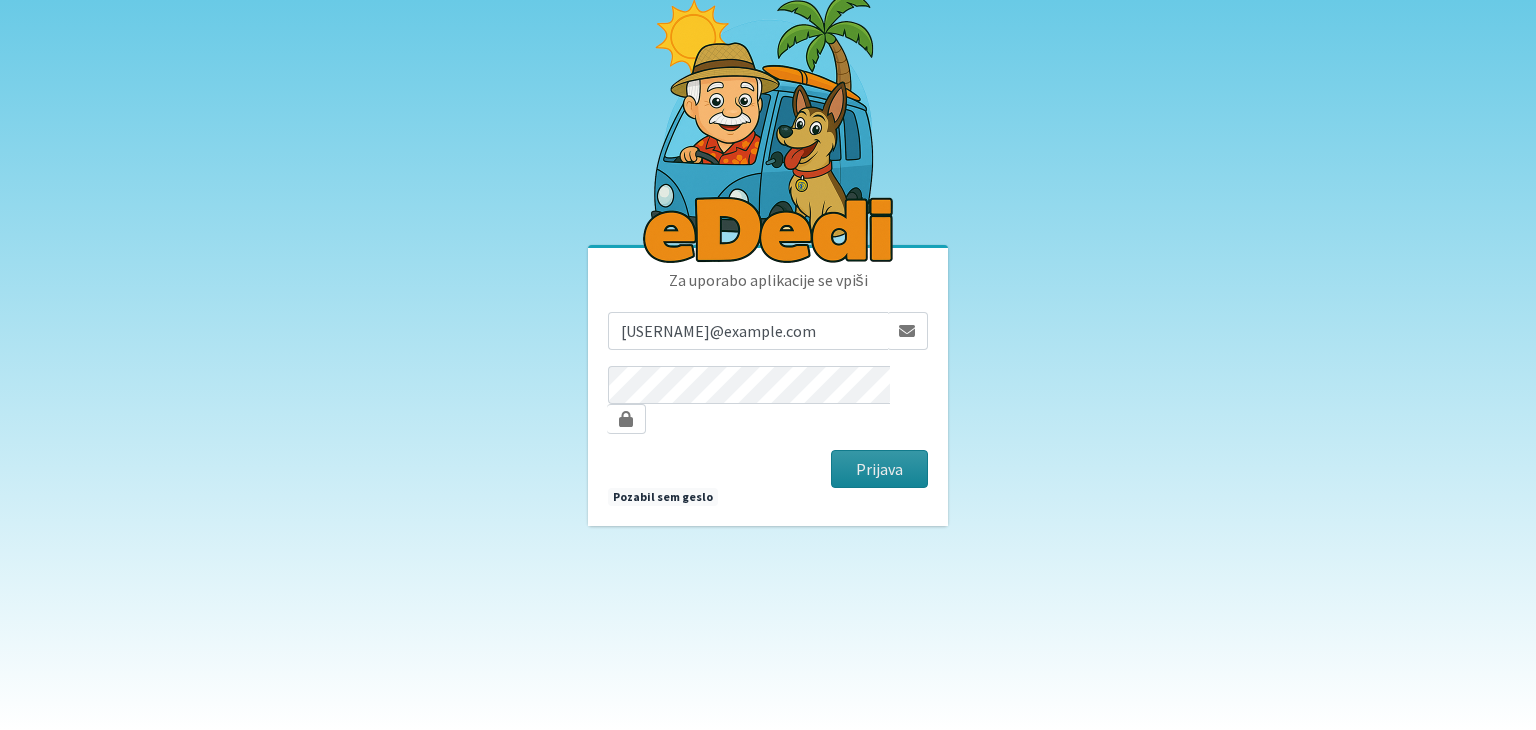 click on "Prijava" at bounding box center (879, 469) 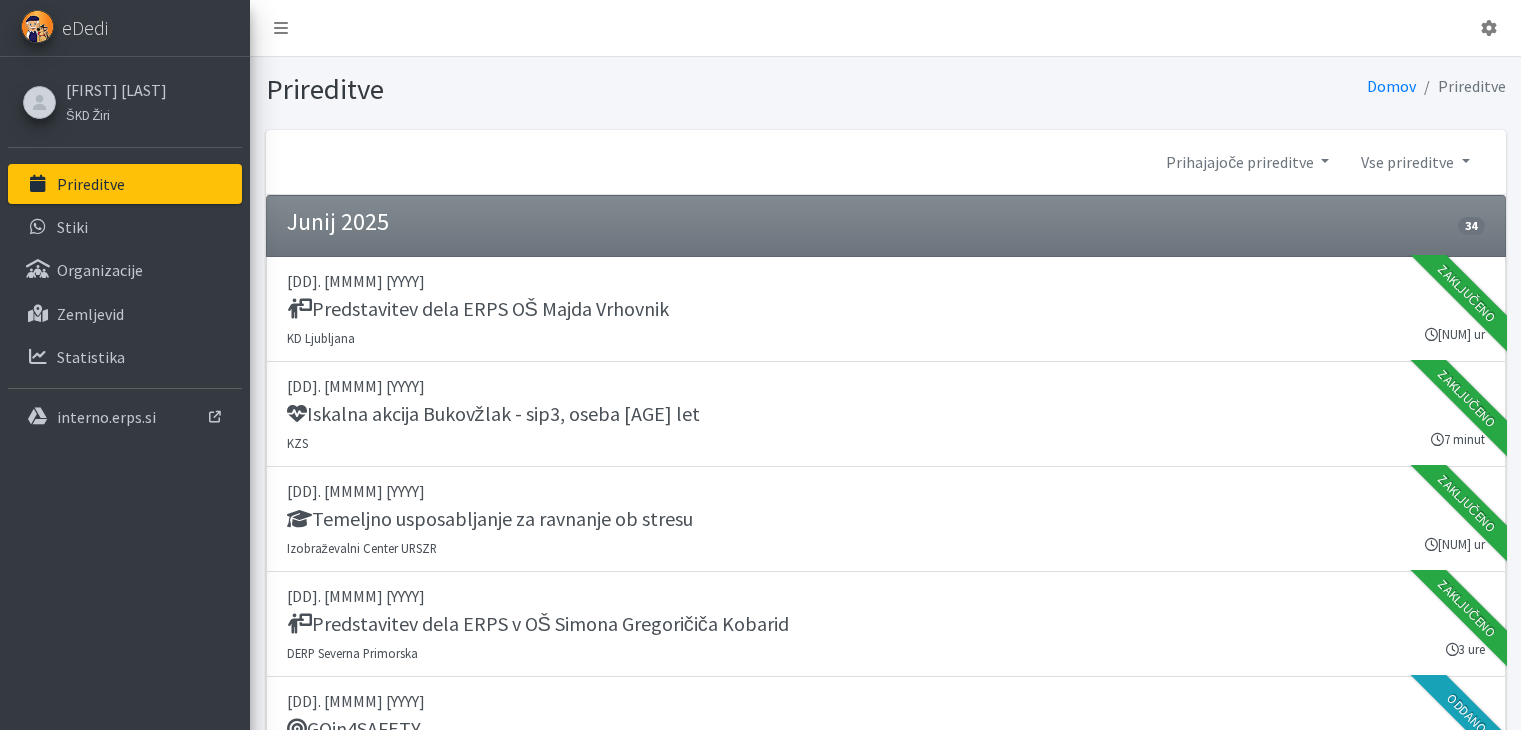scroll, scrollTop: 0, scrollLeft: 0, axis: both 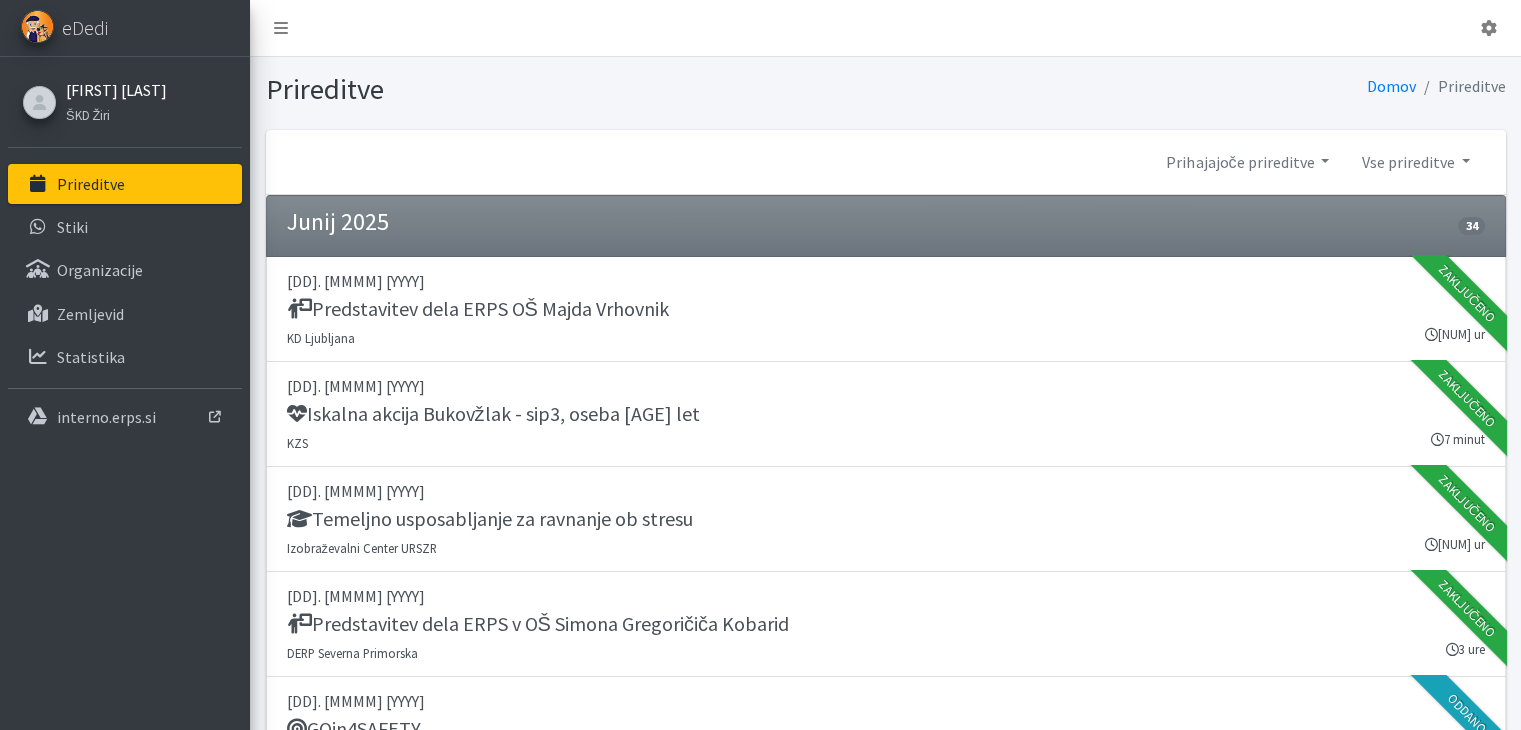 click on "[FIRST] [LAST]" at bounding box center (116, 90) 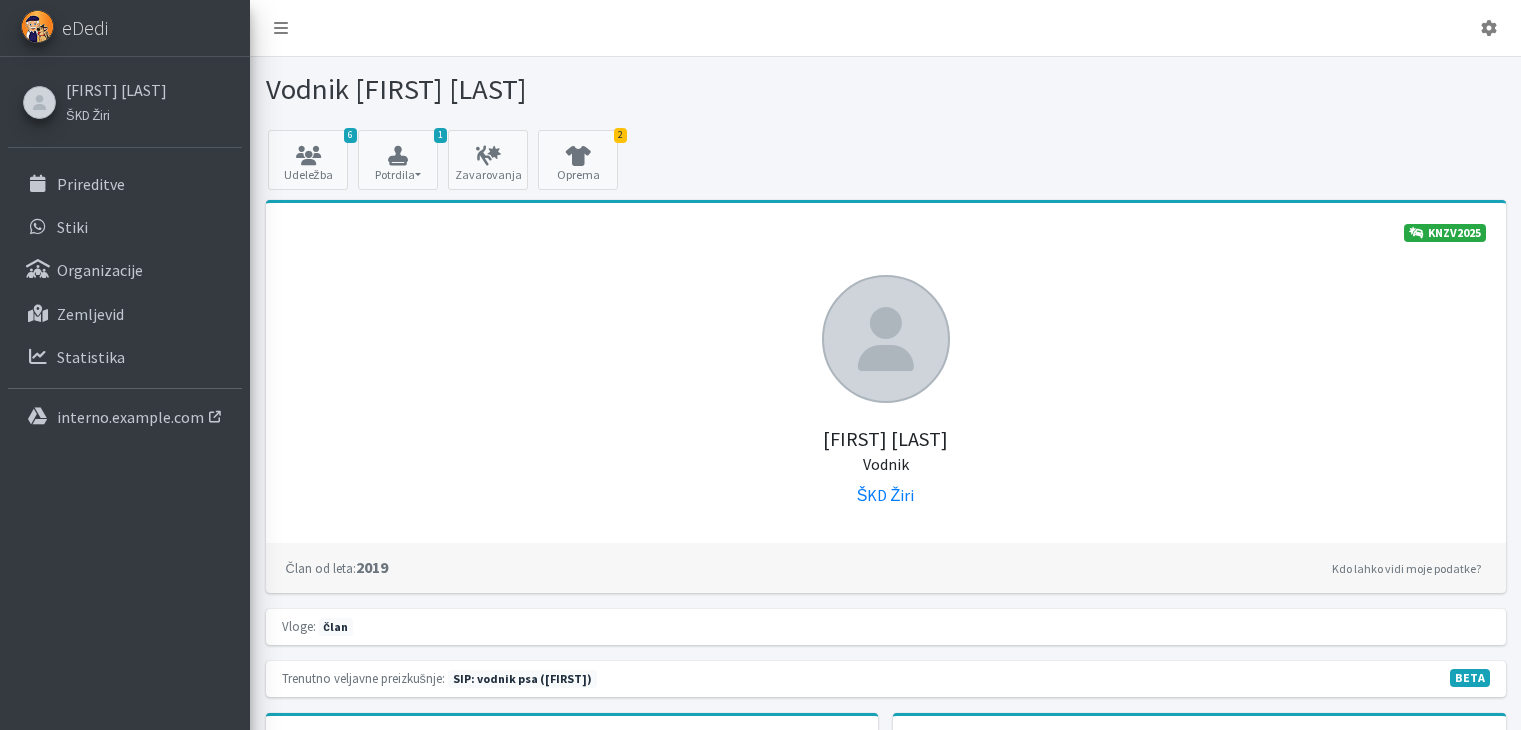 scroll, scrollTop: 0, scrollLeft: 0, axis: both 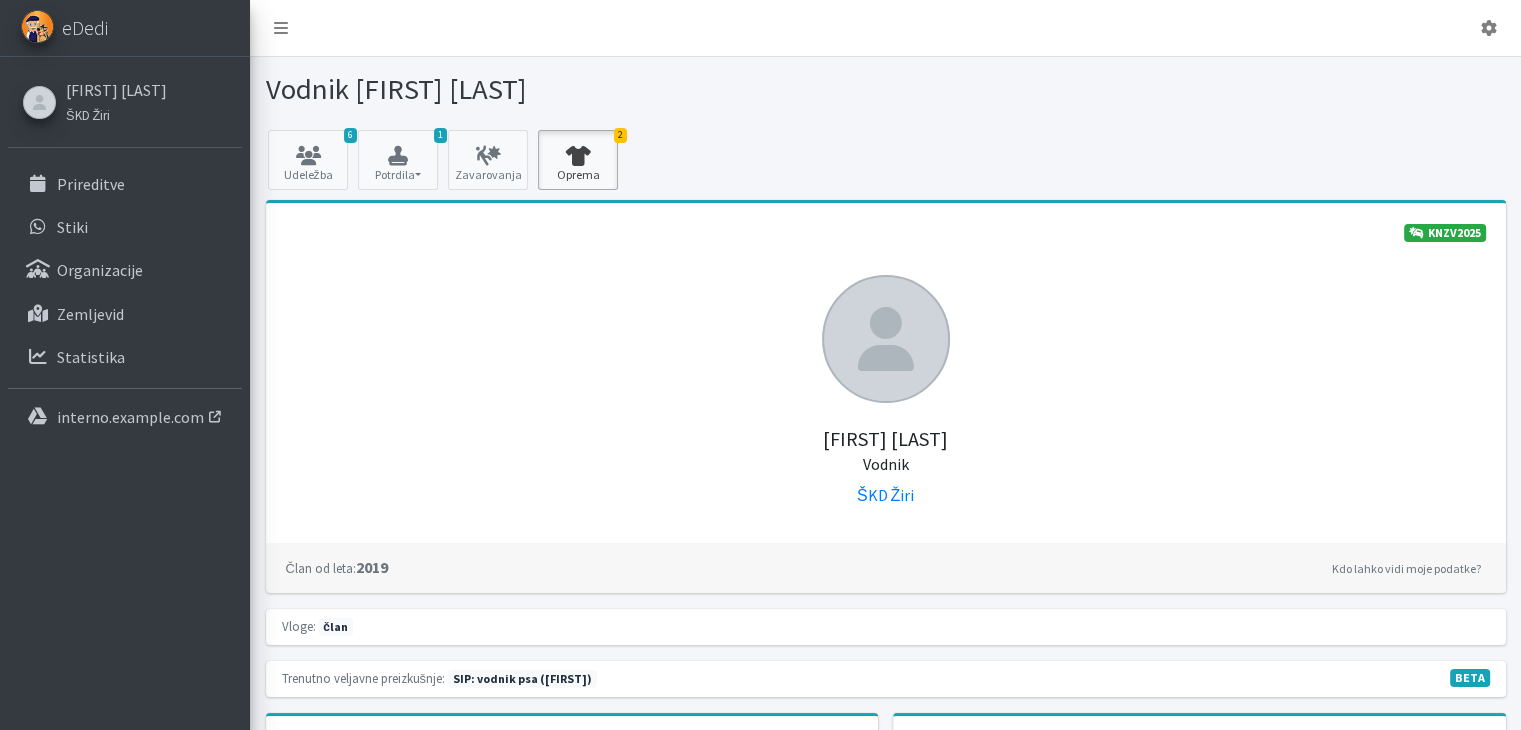 click at bounding box center (578, 156) 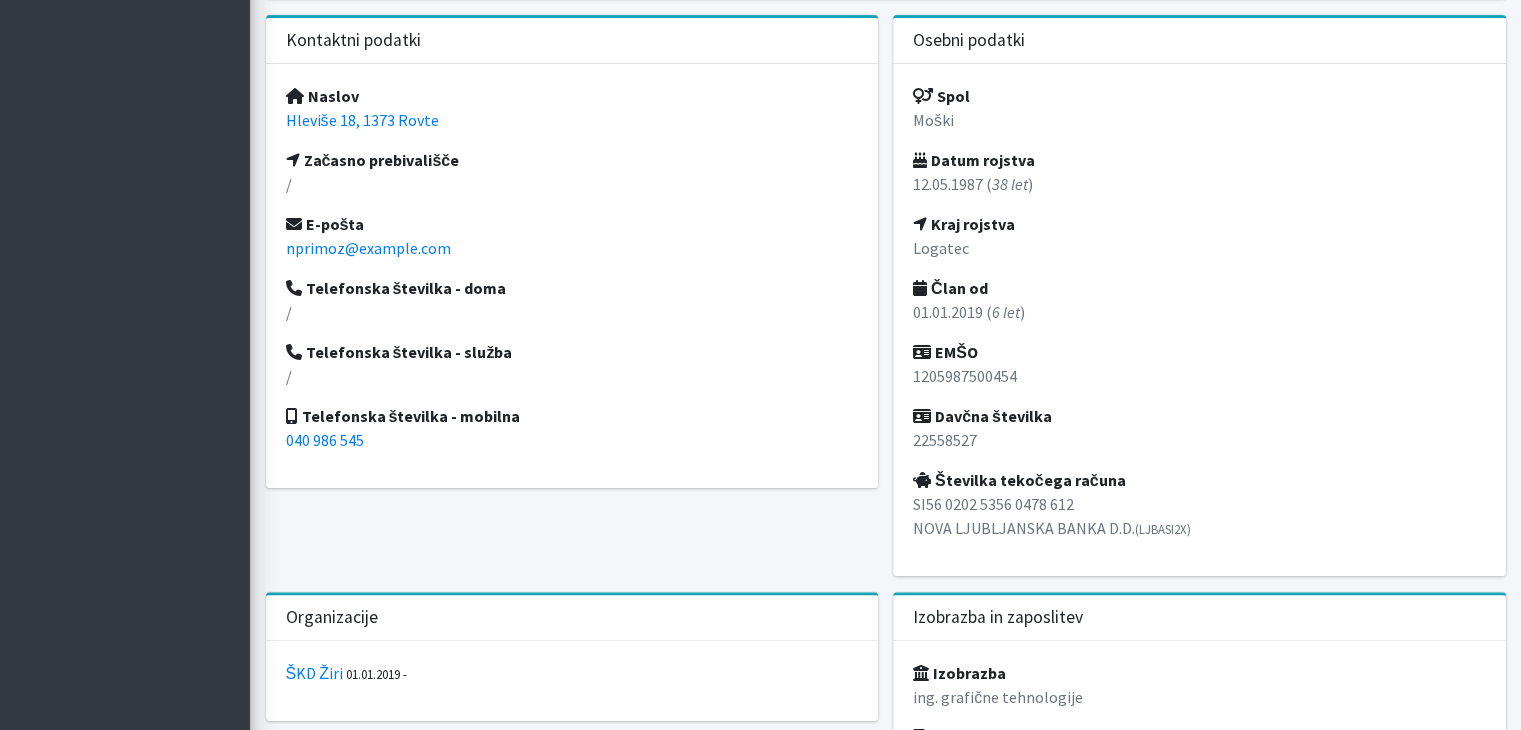 scroll, scrollTop: 0, scrollLeft: 0, axis: both 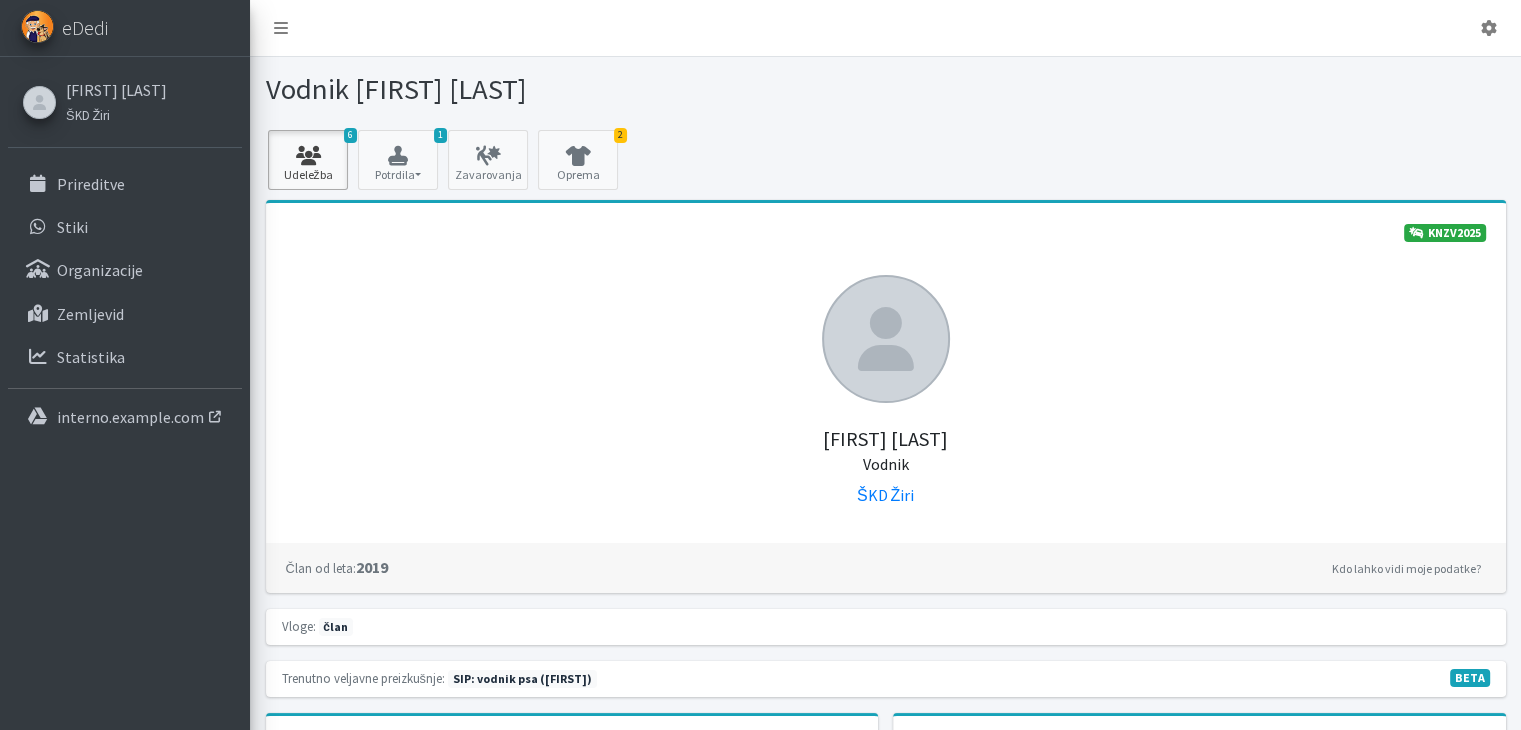click on "6
Udeležba" at bounding box center [308, 160] 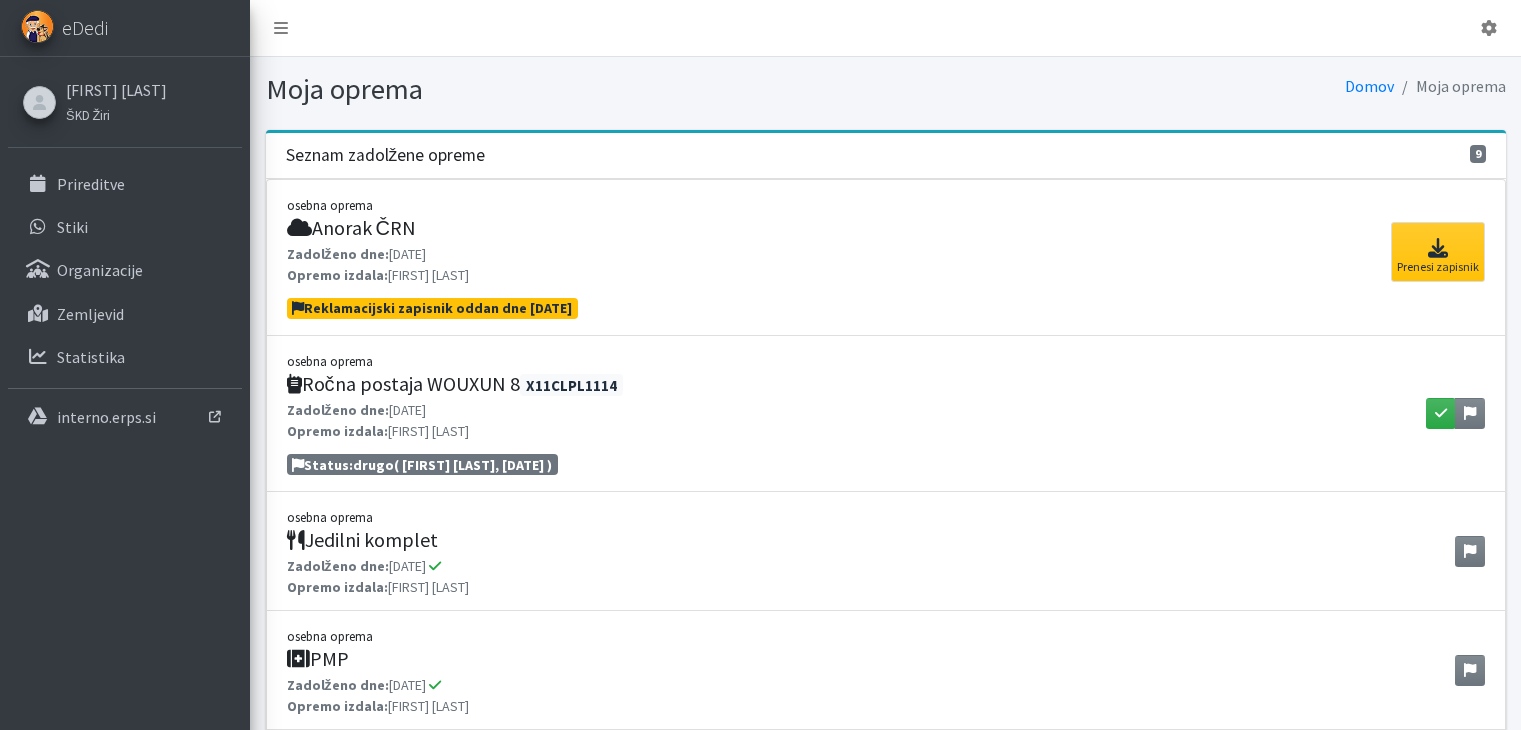 scroll, scrollTop: 0, scrollLeft: 0, axis: both 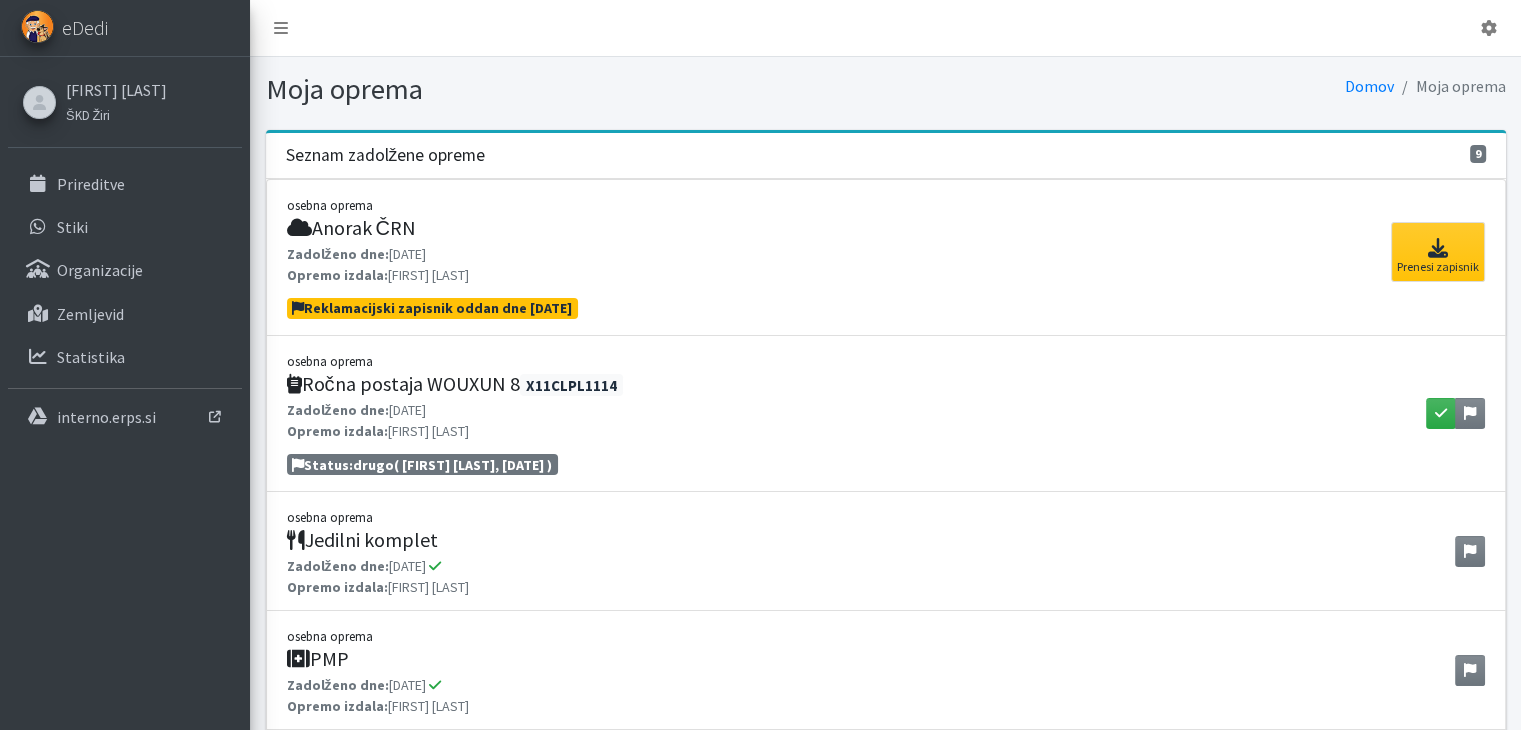click on "osebna oprema
Anorak ČRN
Zadolženo dne:
13.02.2025
Opremo izdala:
Monika Velikonja" at bounding box center [886, 257] 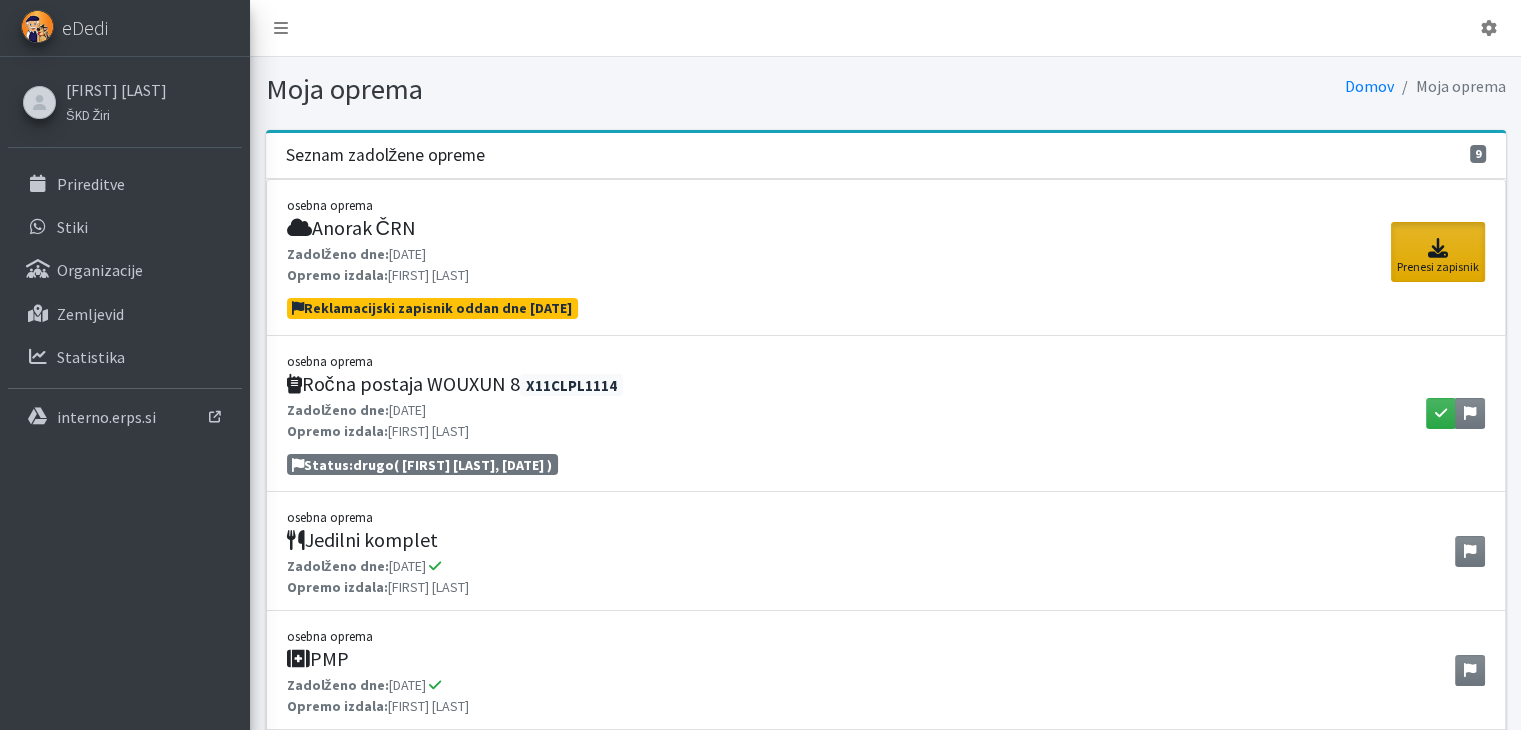 click at bounding box center [1438, 248] 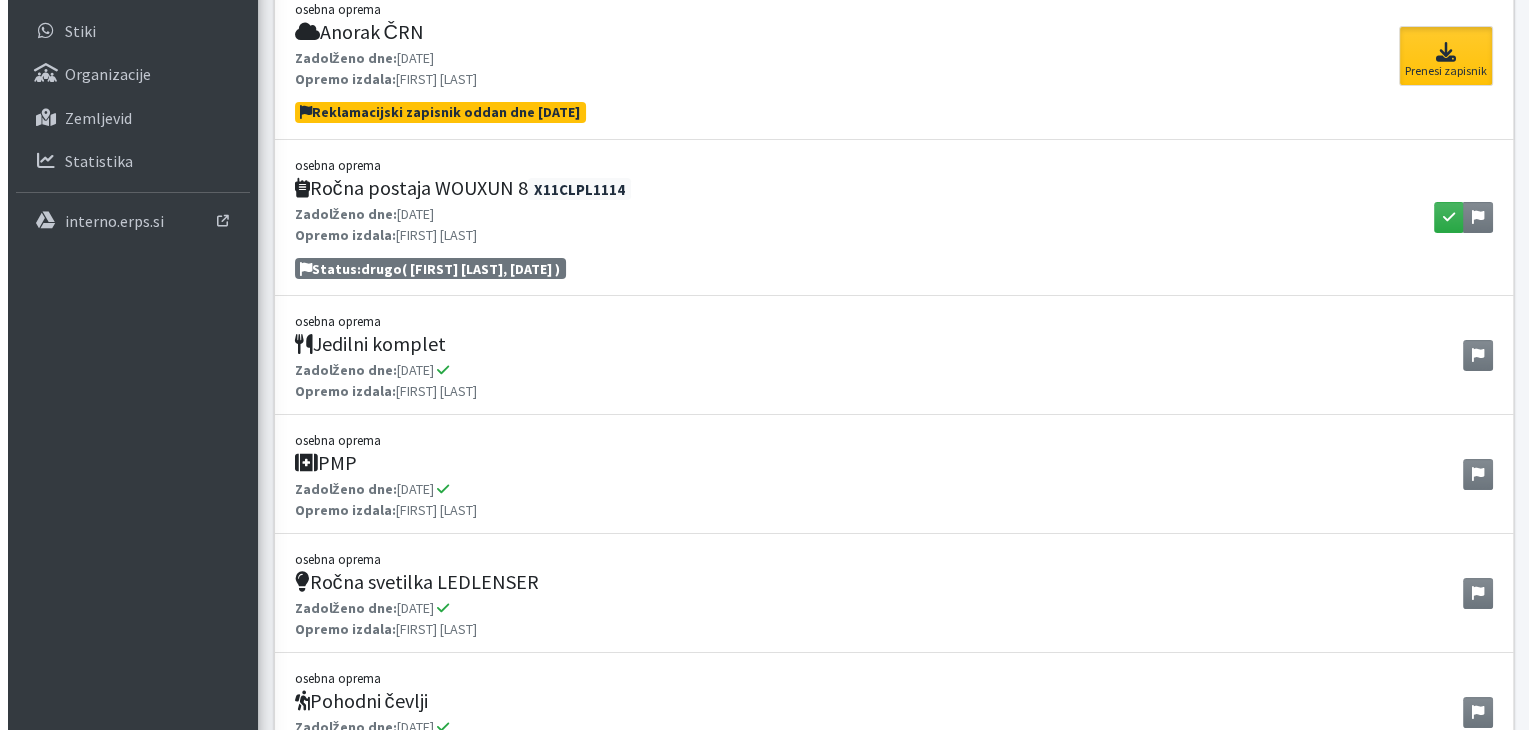 scroll, scrollTop: 200, scrollLeft: 0, axis: vertical 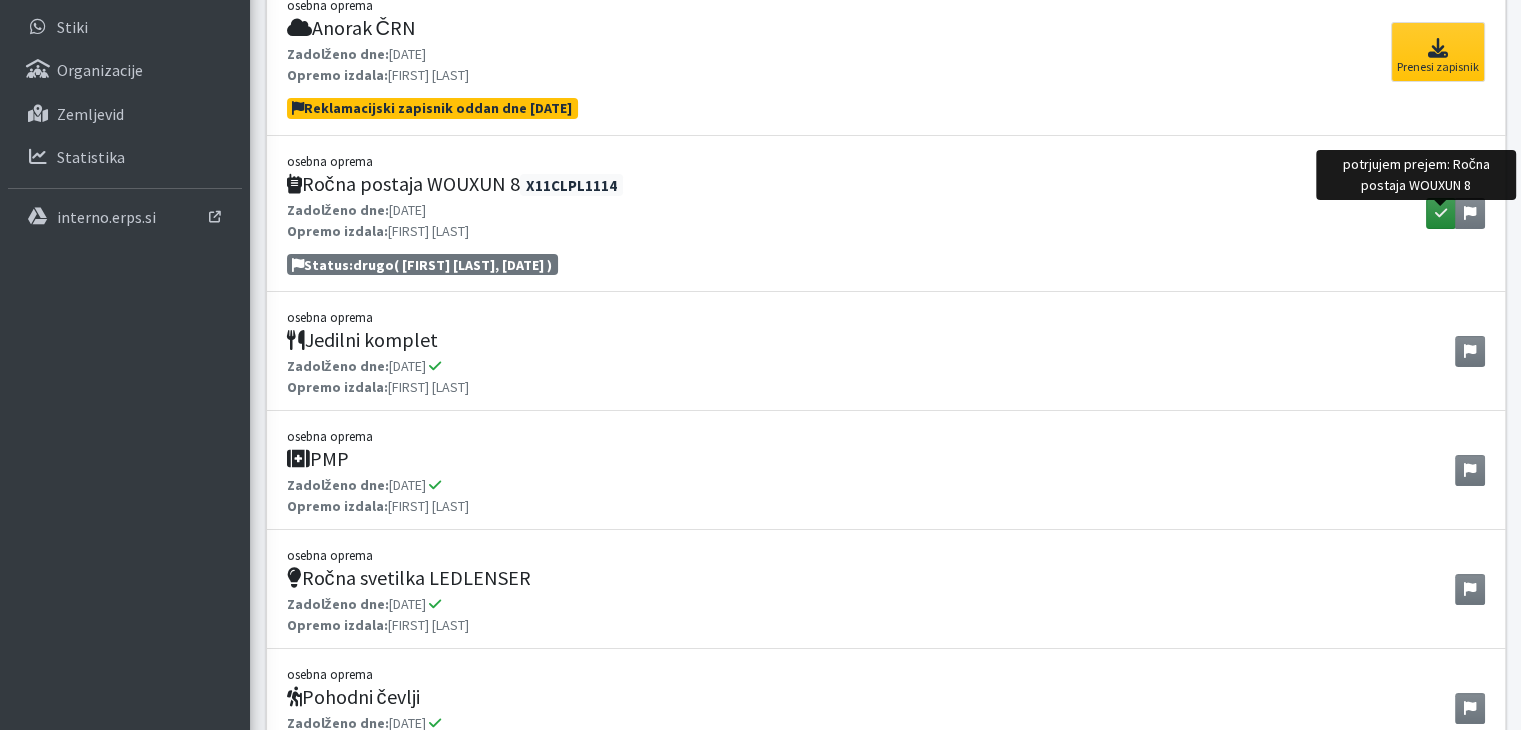 click at bounding box center (1441, 213) 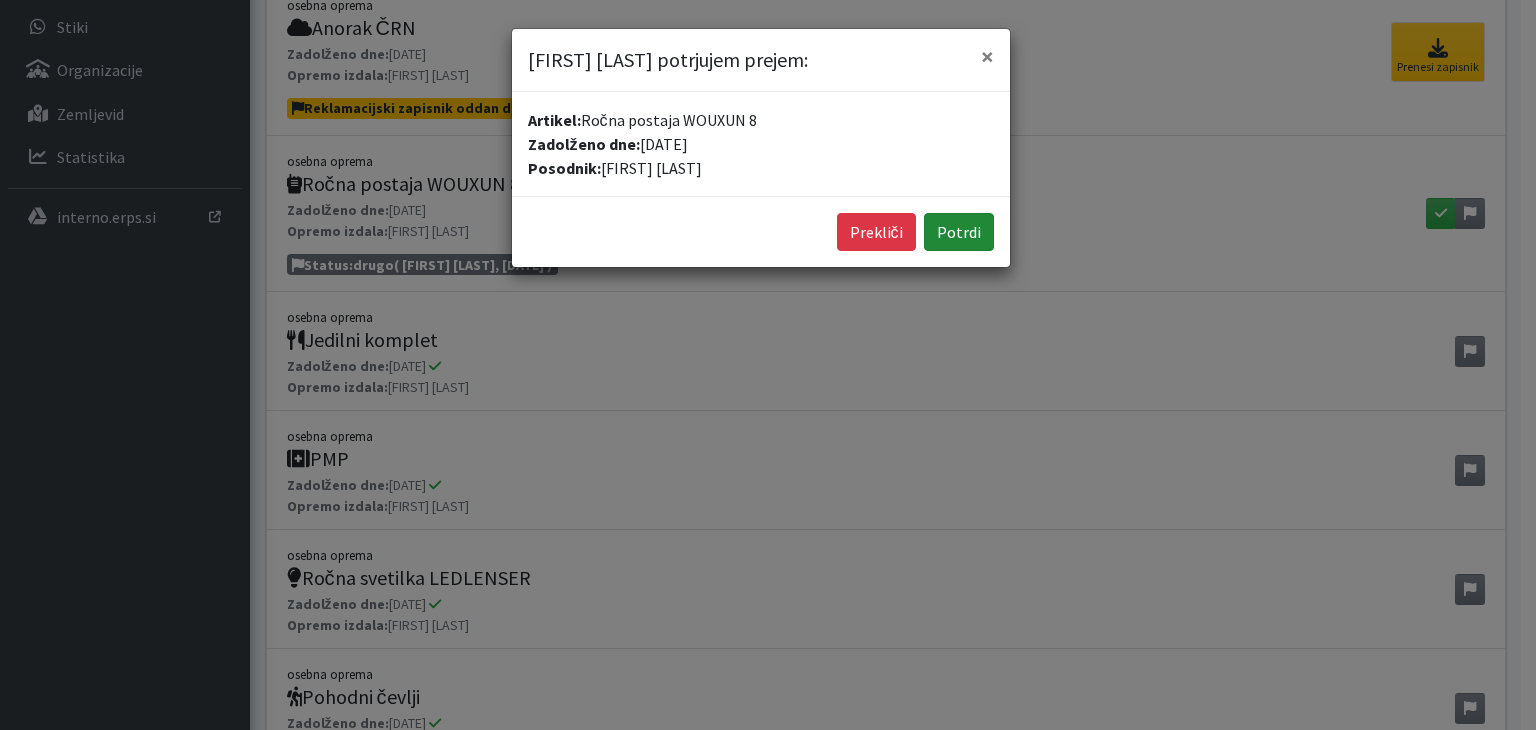 click on "Potrdi" at bounding box center (959, 232) 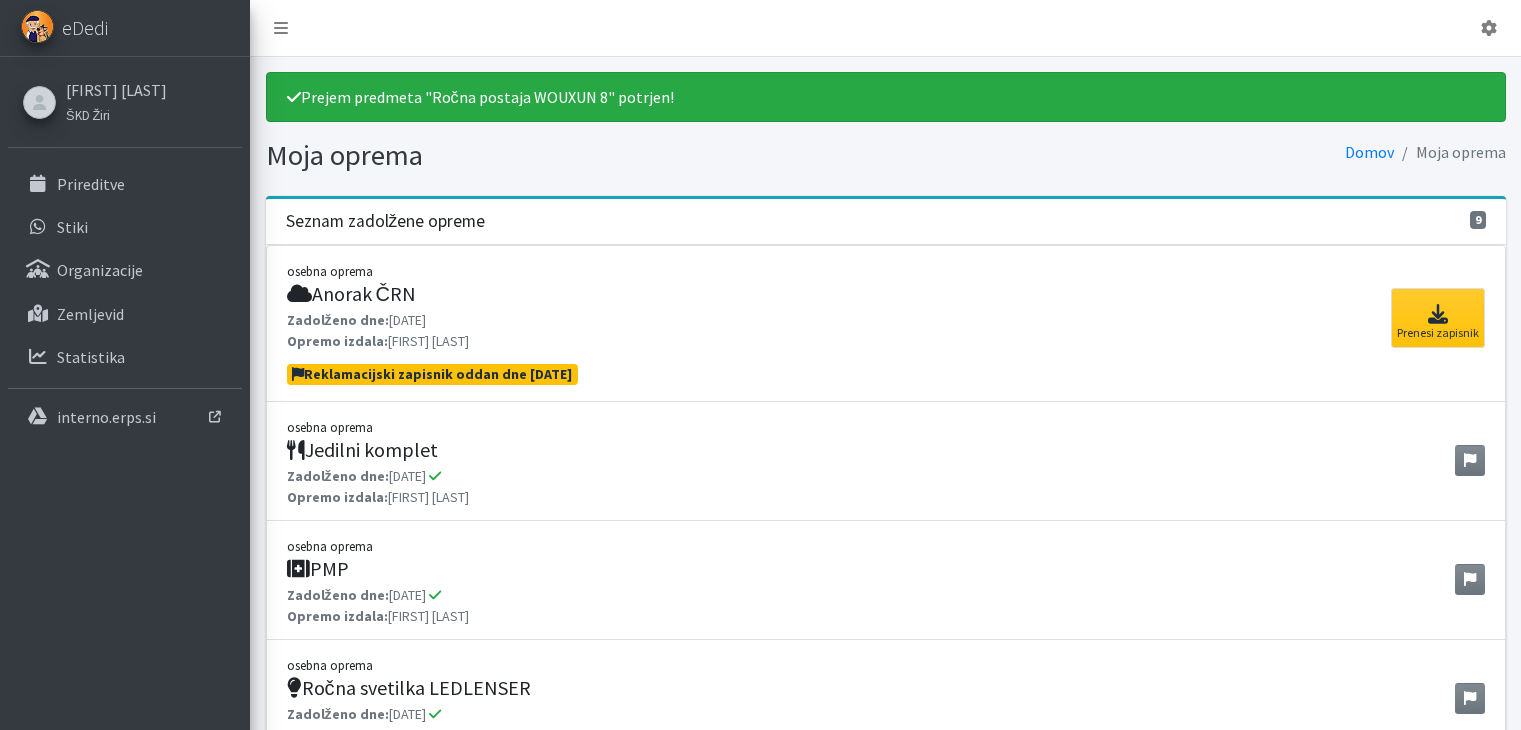 scroll, scrollTop: 0, scrollLeft: 0, axis: both 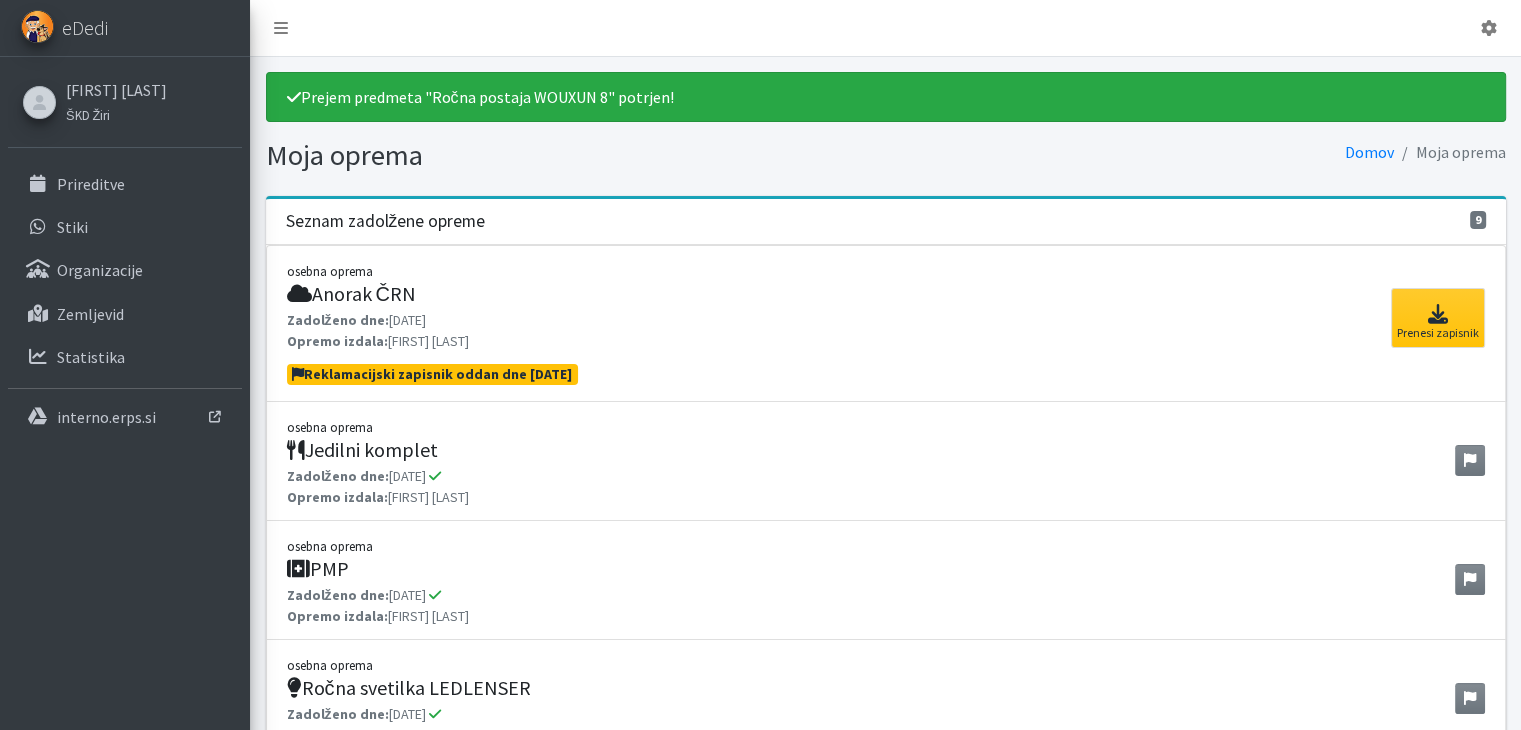 click on "Reklamacijski zapisnik oddan dne
[DATE]" at bounding box center [432, 374] 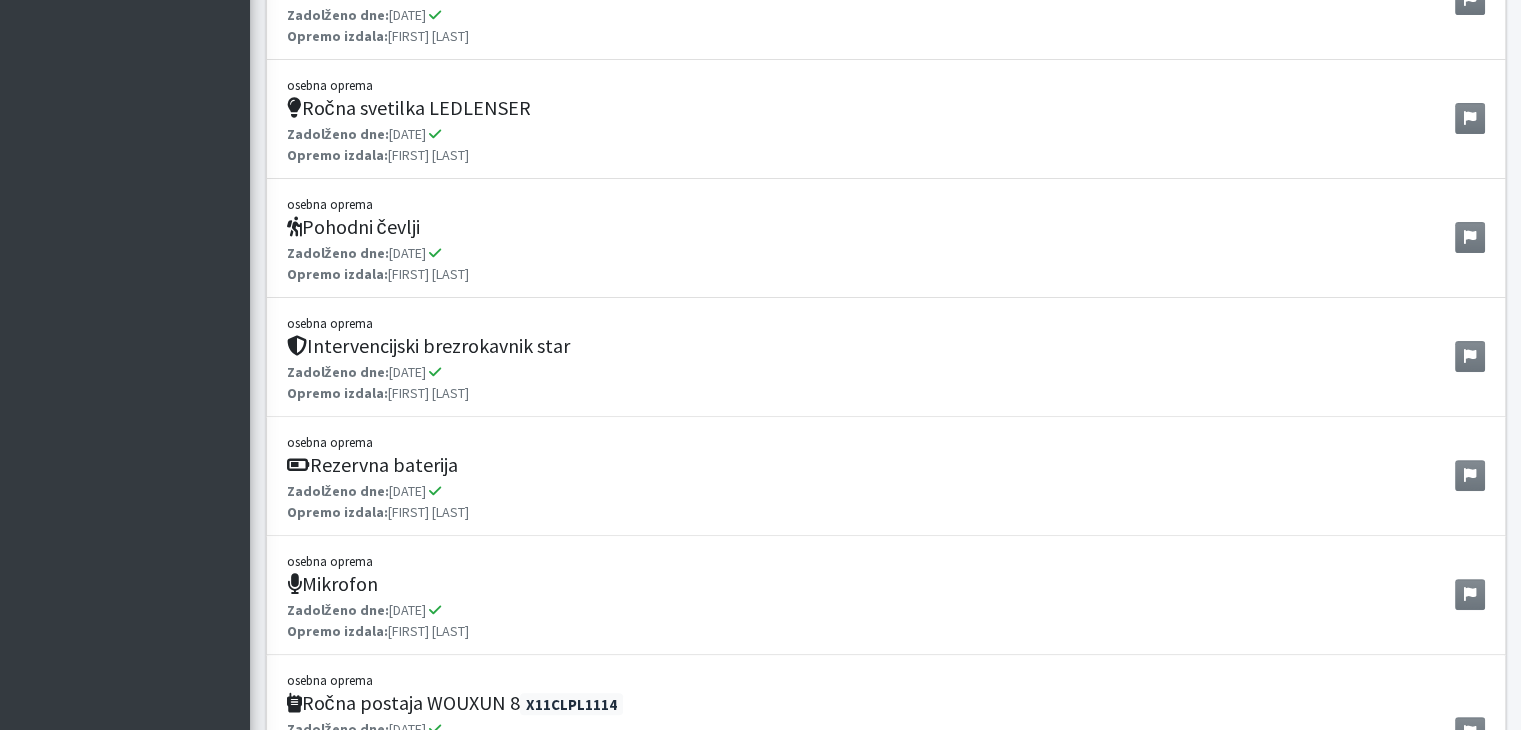 scroll, scrollTop: 734, scrollLeft: 0, axis: vertical 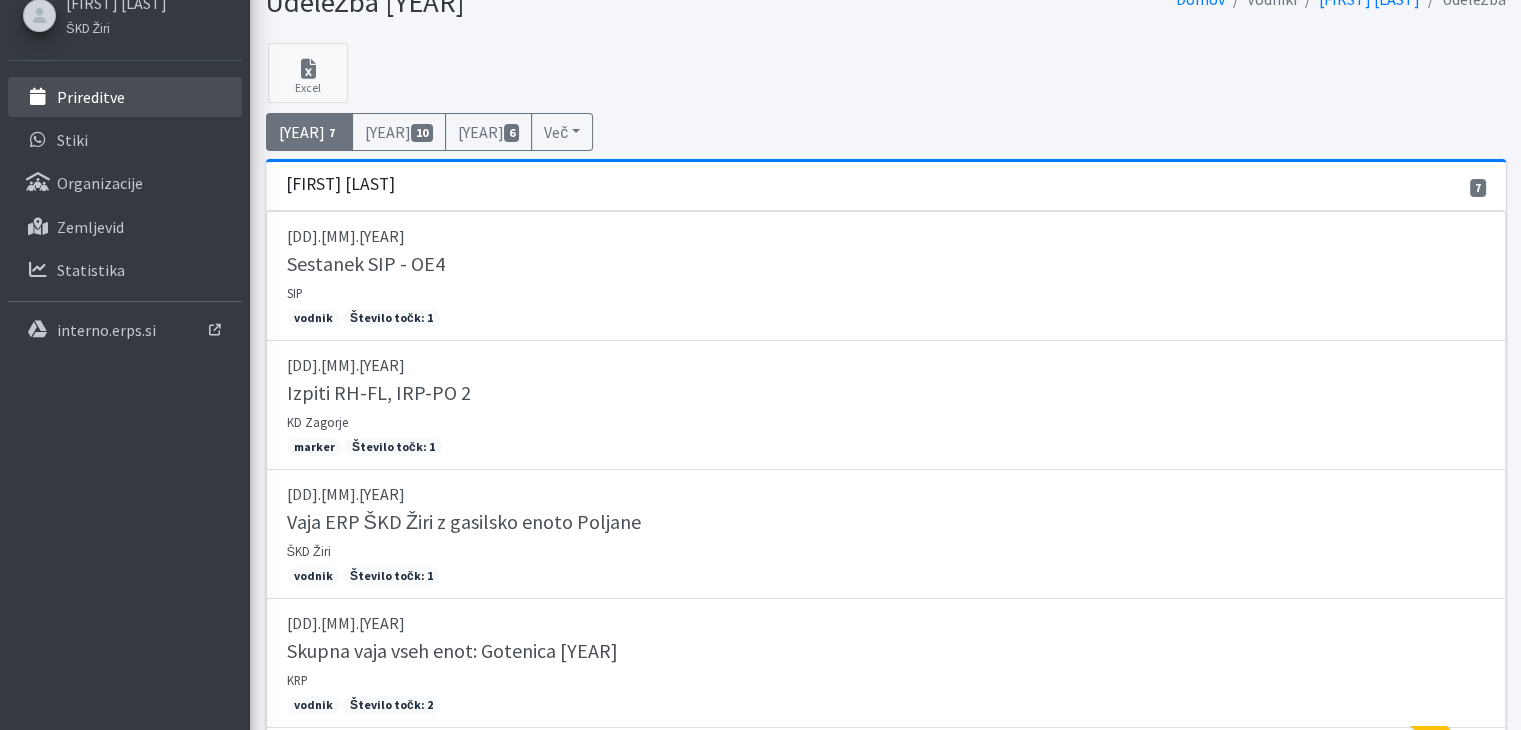 click on "Prireditve" at bounding box center (125, 97) 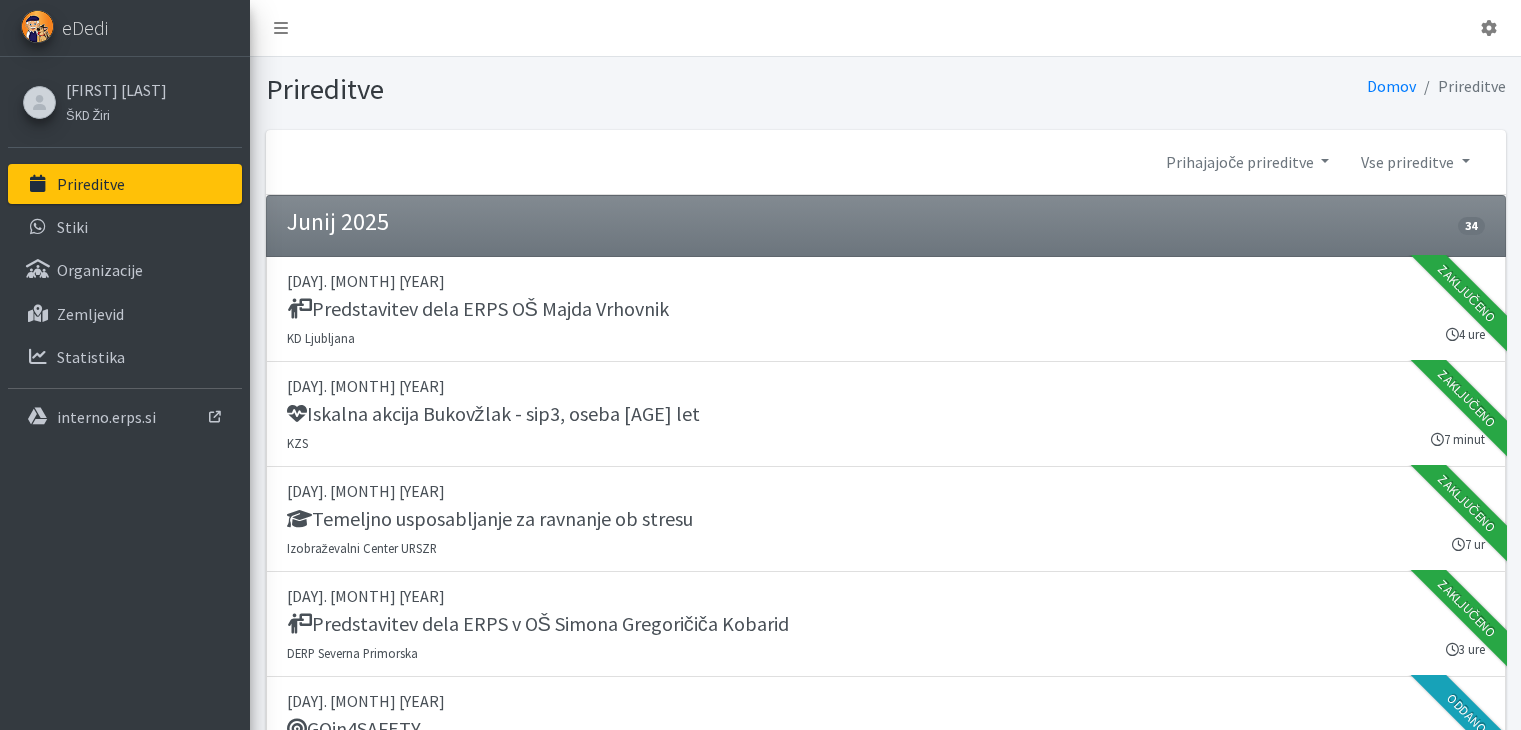 scroll, scrollTop: 0, scrollLeft: 0, axis: both 